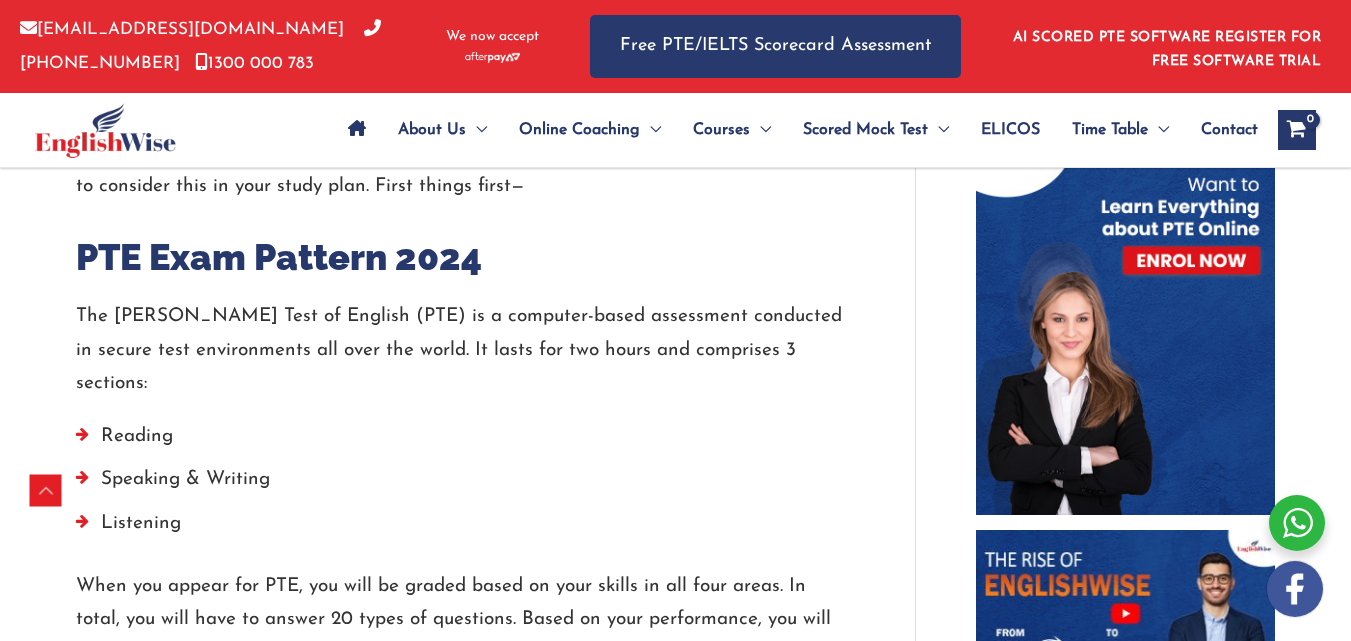 scroll, scrollTop: 1176, scrollLeft: 0, axis: vertical 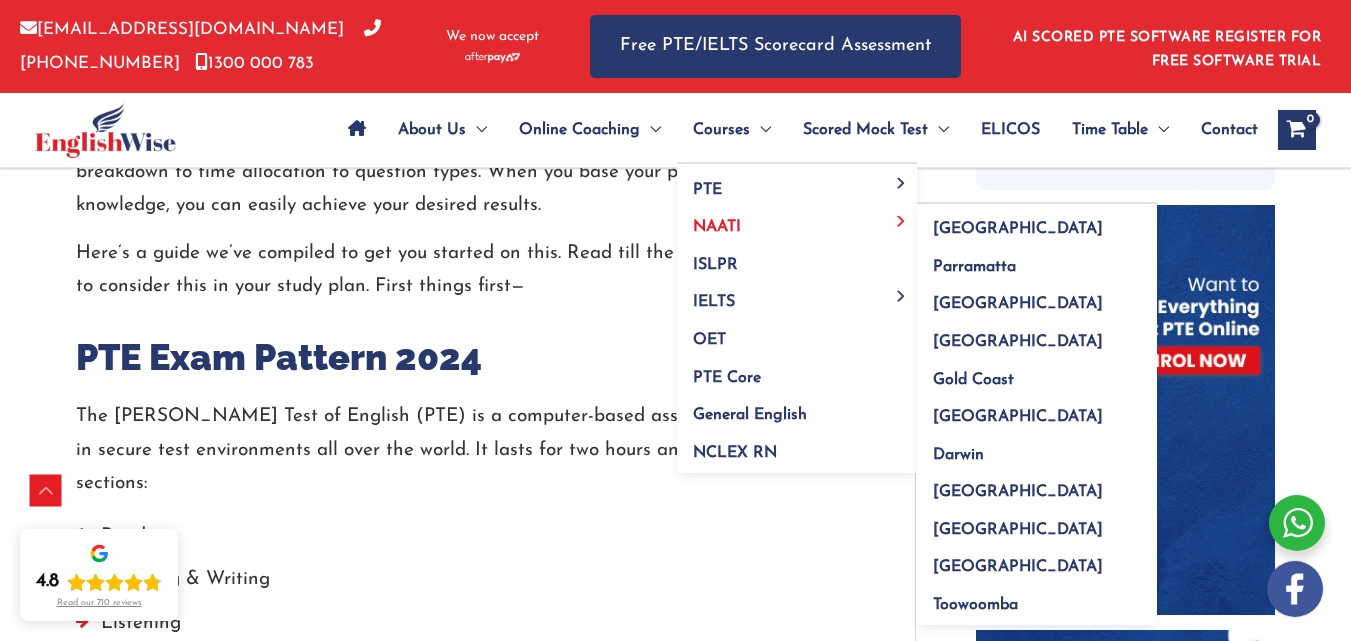 click on "NAATI" at bounding box center (797, 221) 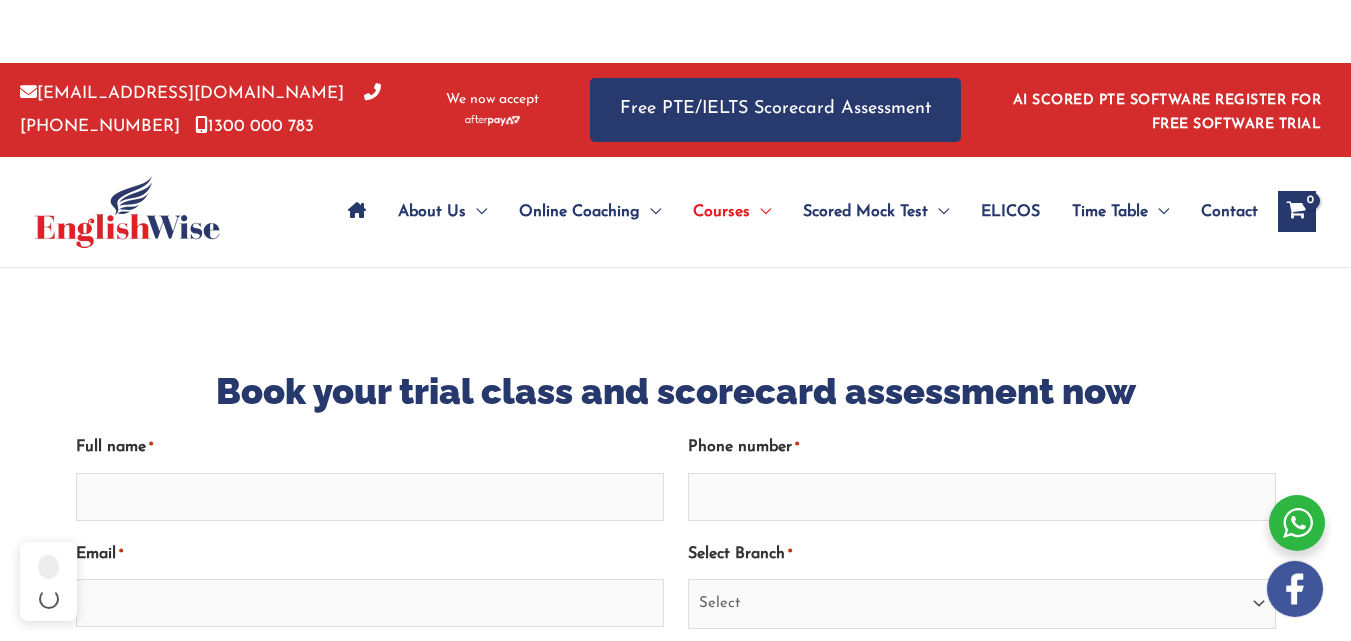 scroll, scrollTop: 33, scrollLeft: 0, axis: vertical 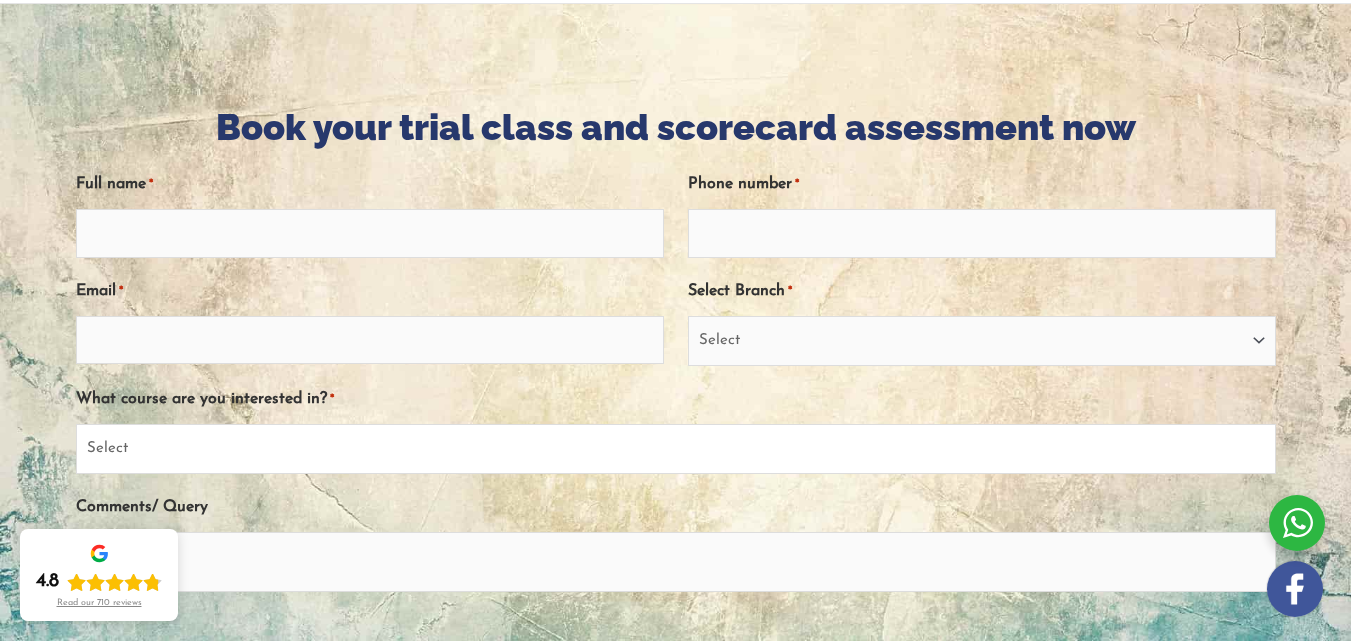 click on "Select PTE NAATI IELTS OET General English" at bounding box center [676, 449] 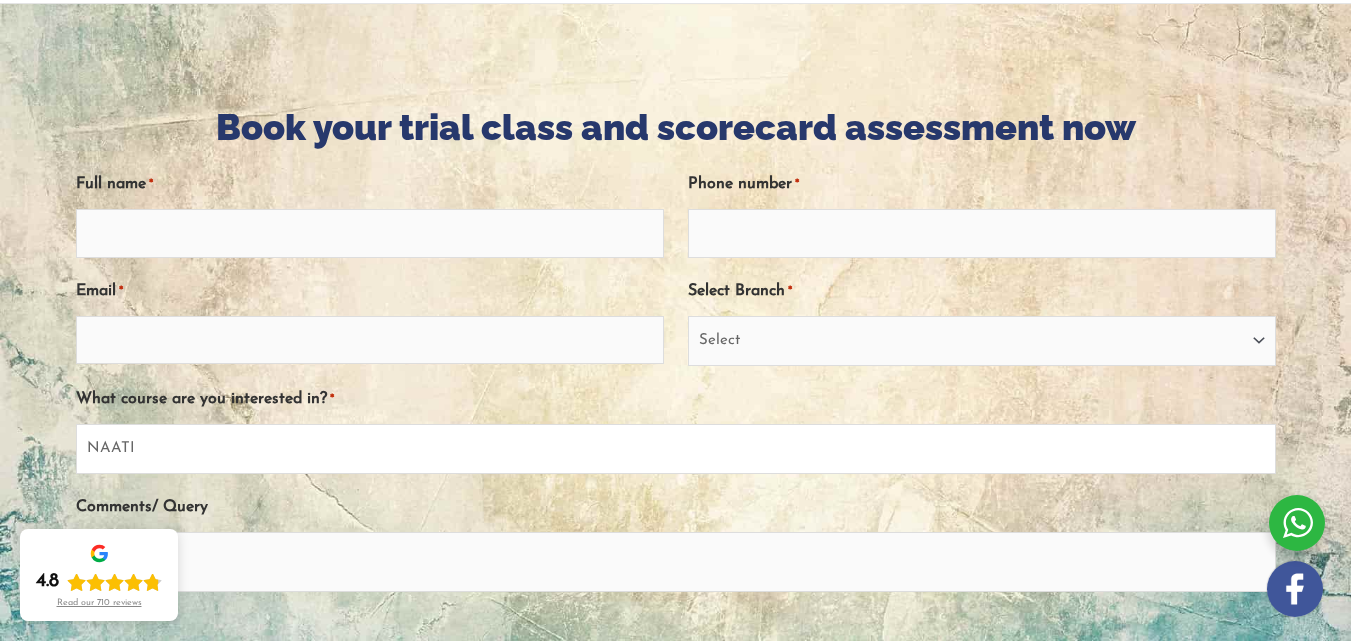 click on "Select PTE NAATI IELTS OET General English" at bounding box center (676, 449) 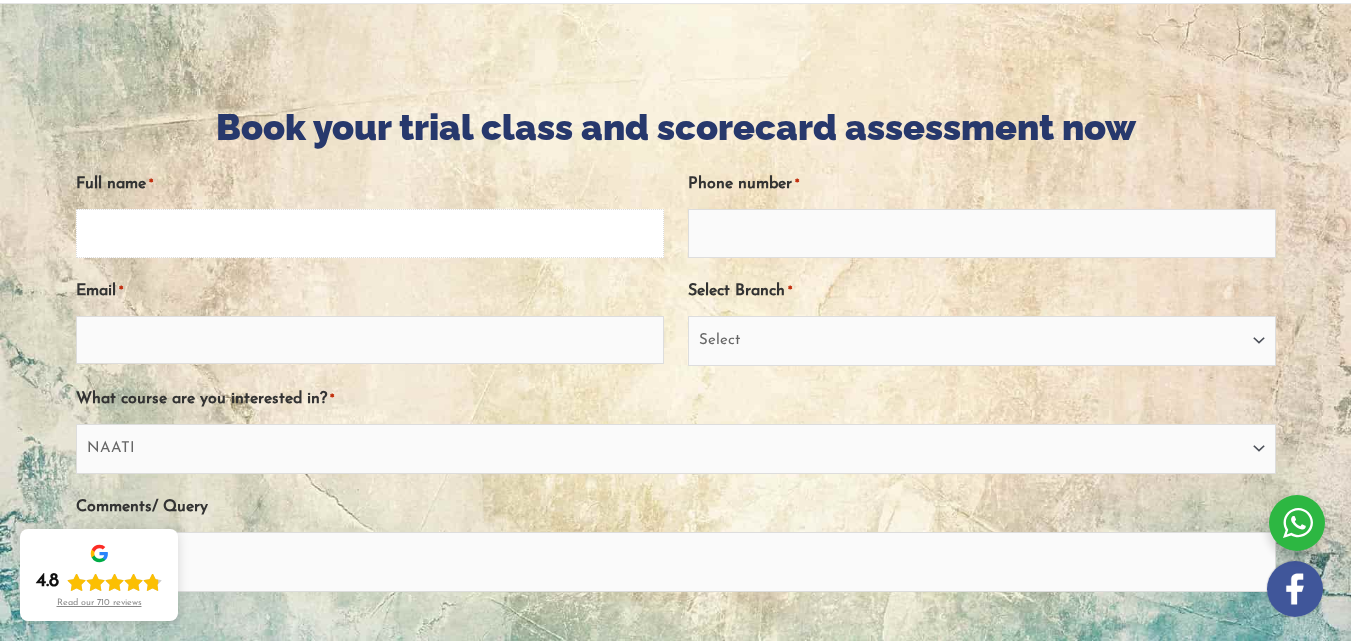 click on "Full name *" at bounding box center [370, 233] 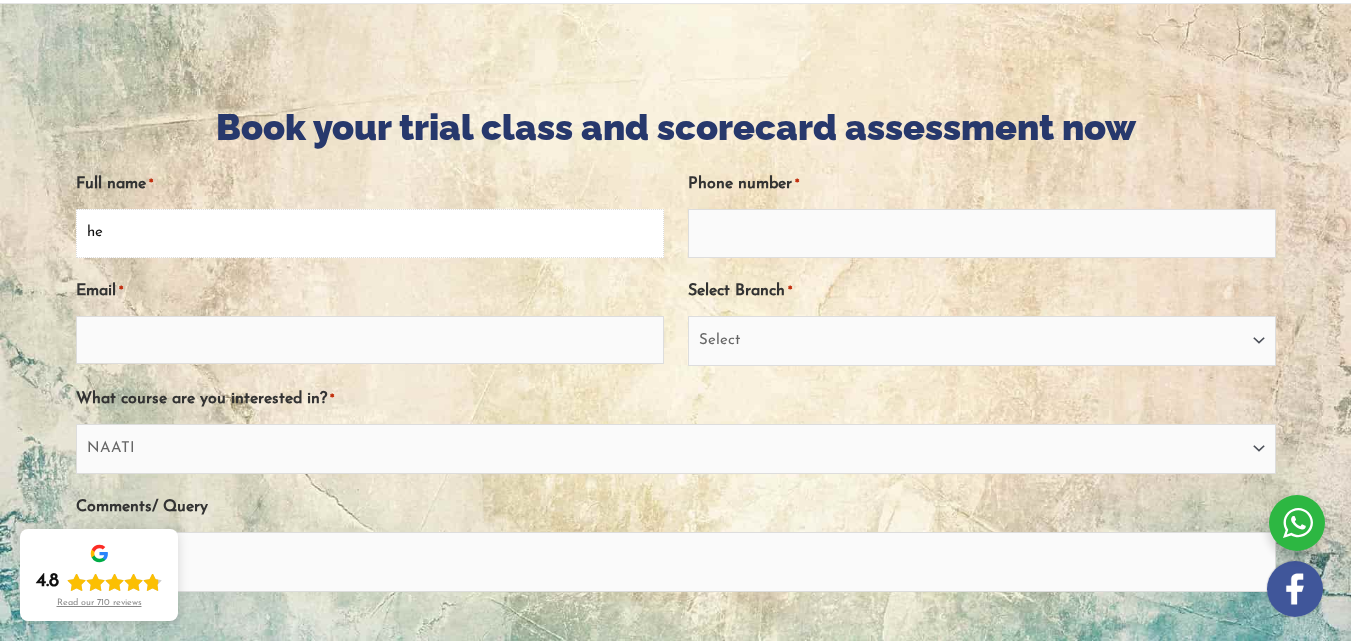type on "h" 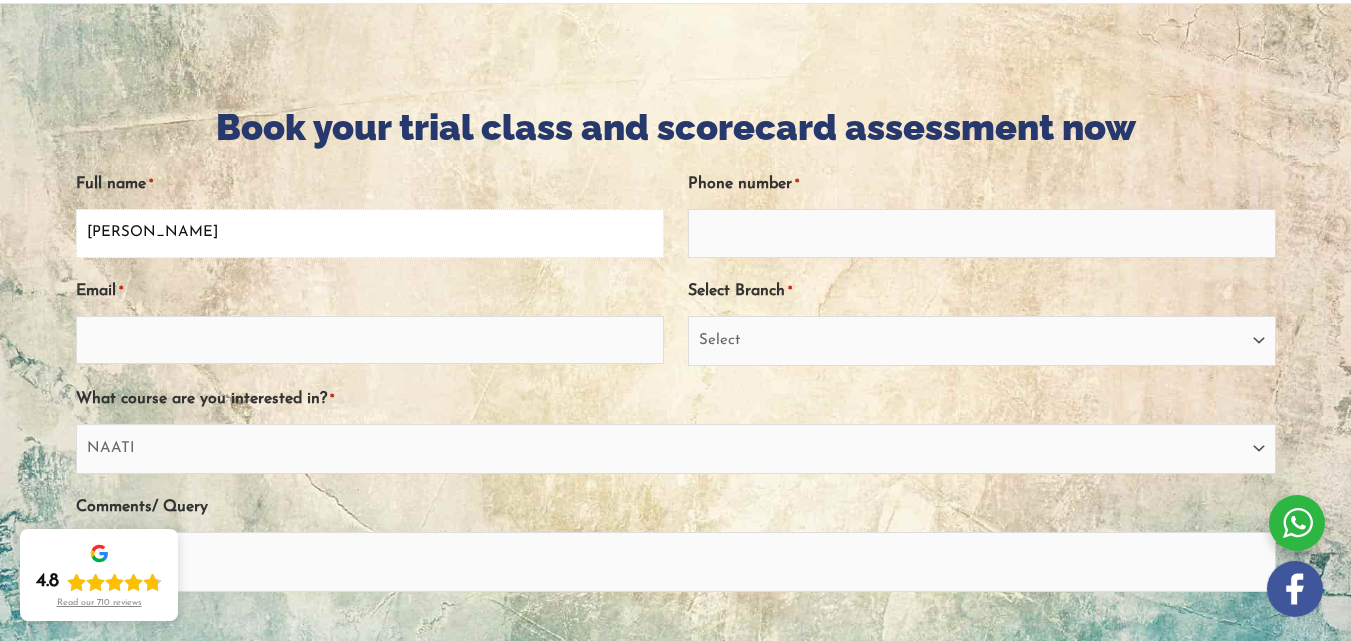 type on "Heena Sharma" 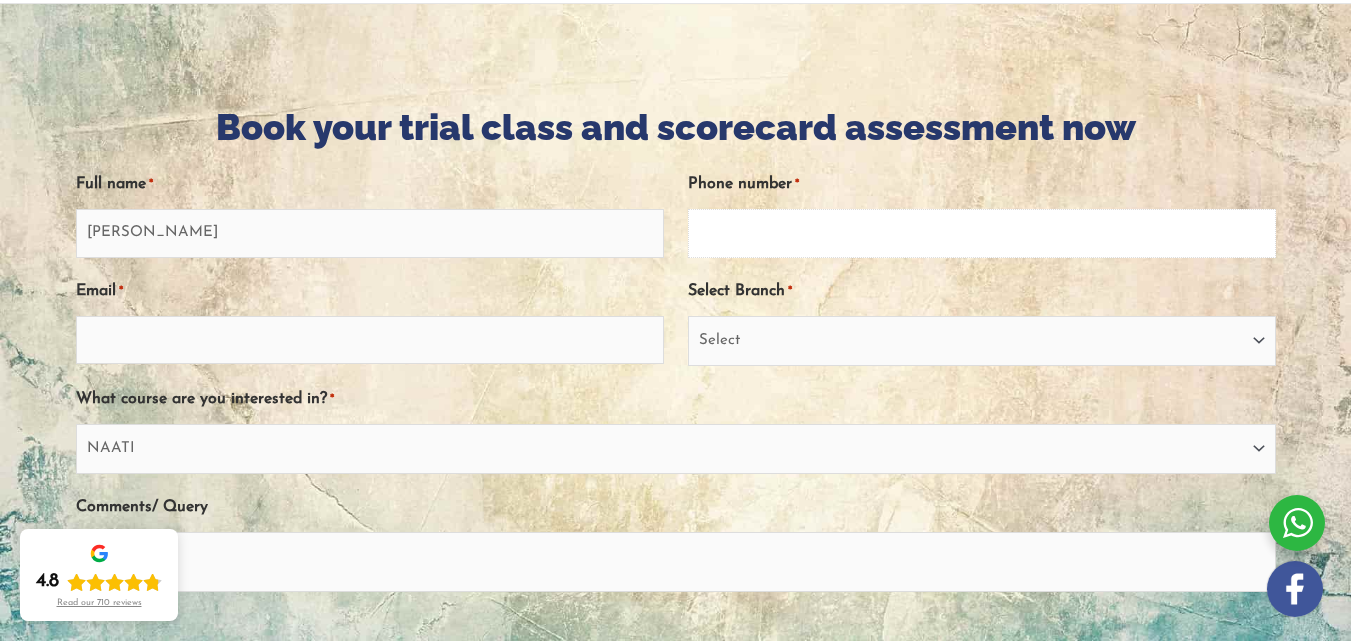 click on "Phone number *" at bounding box center [982, 233] 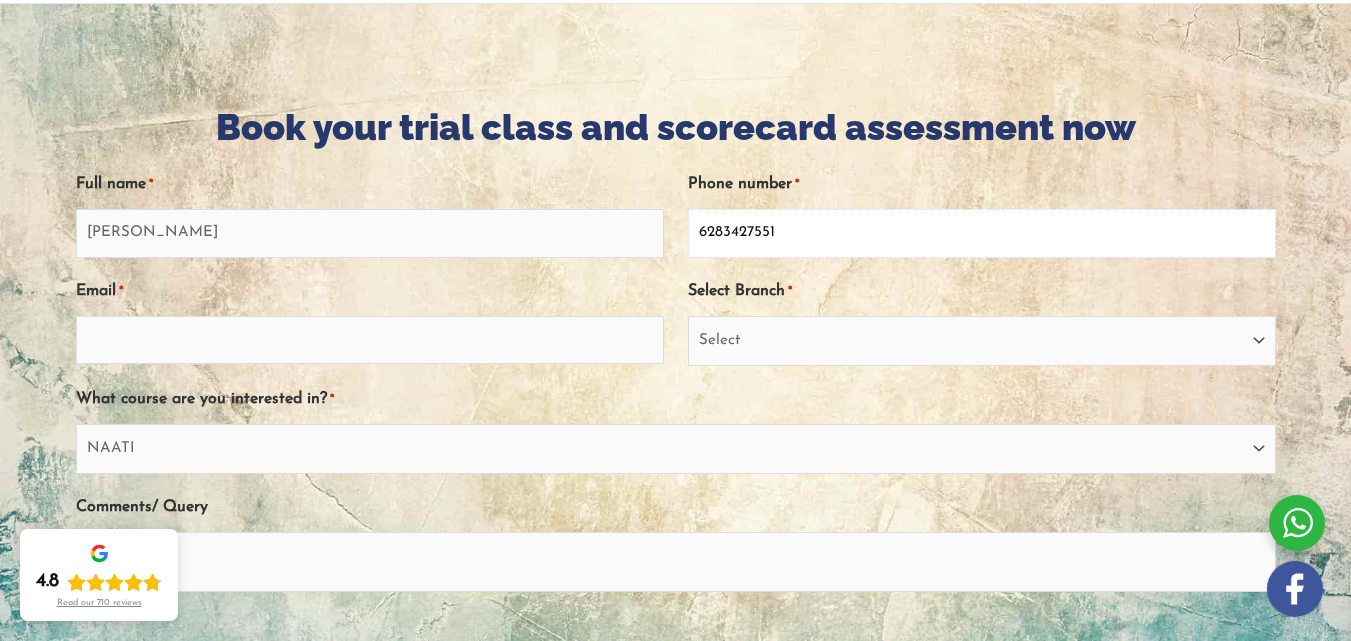 type on "6283427551" 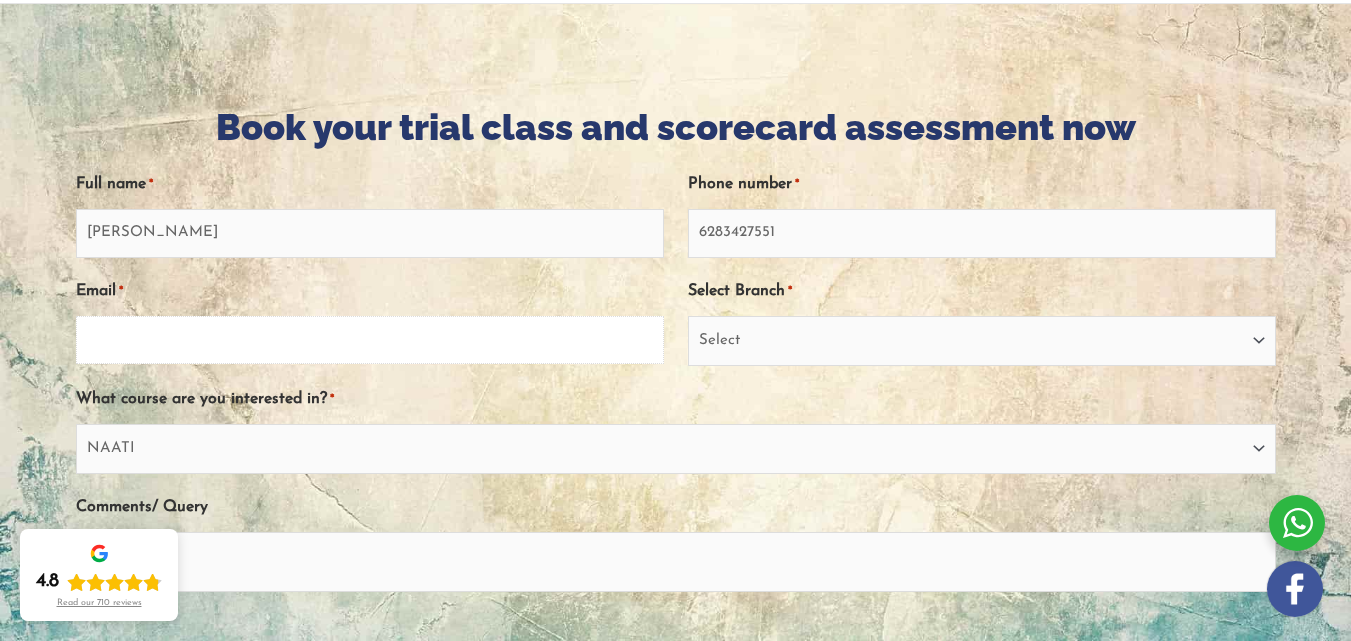 click on "Email *" at bounding box center [370, 340] 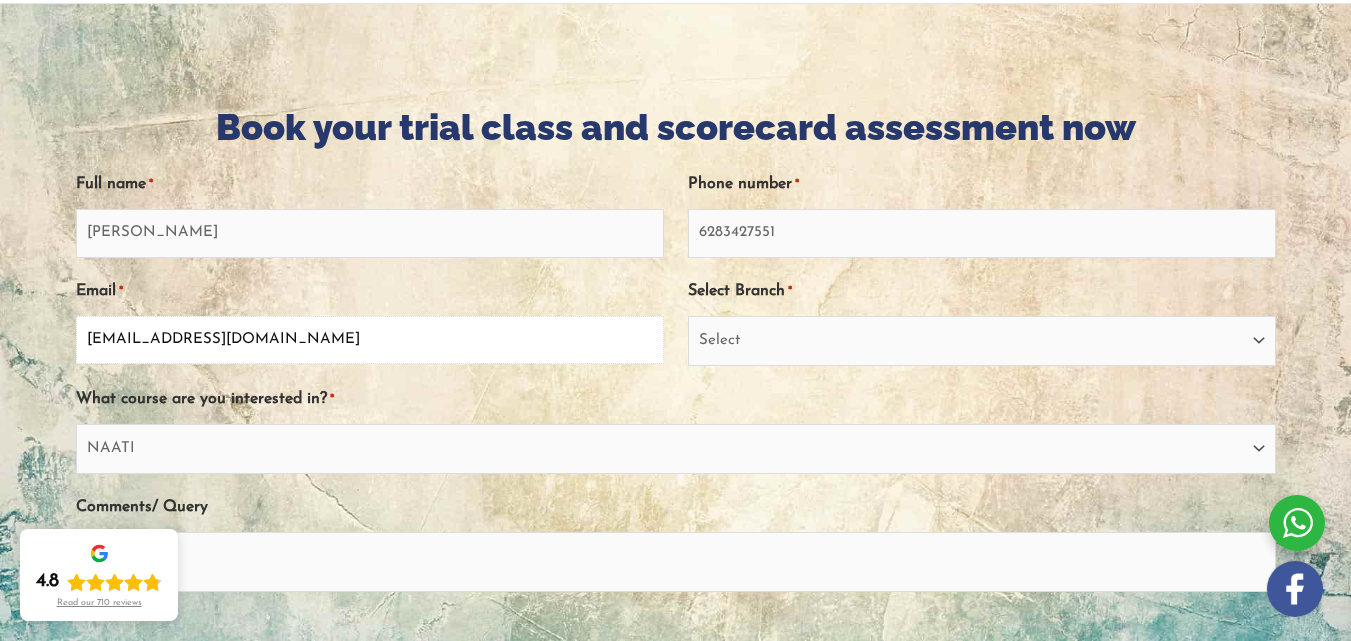 type on "hs6283427@gmail.com" 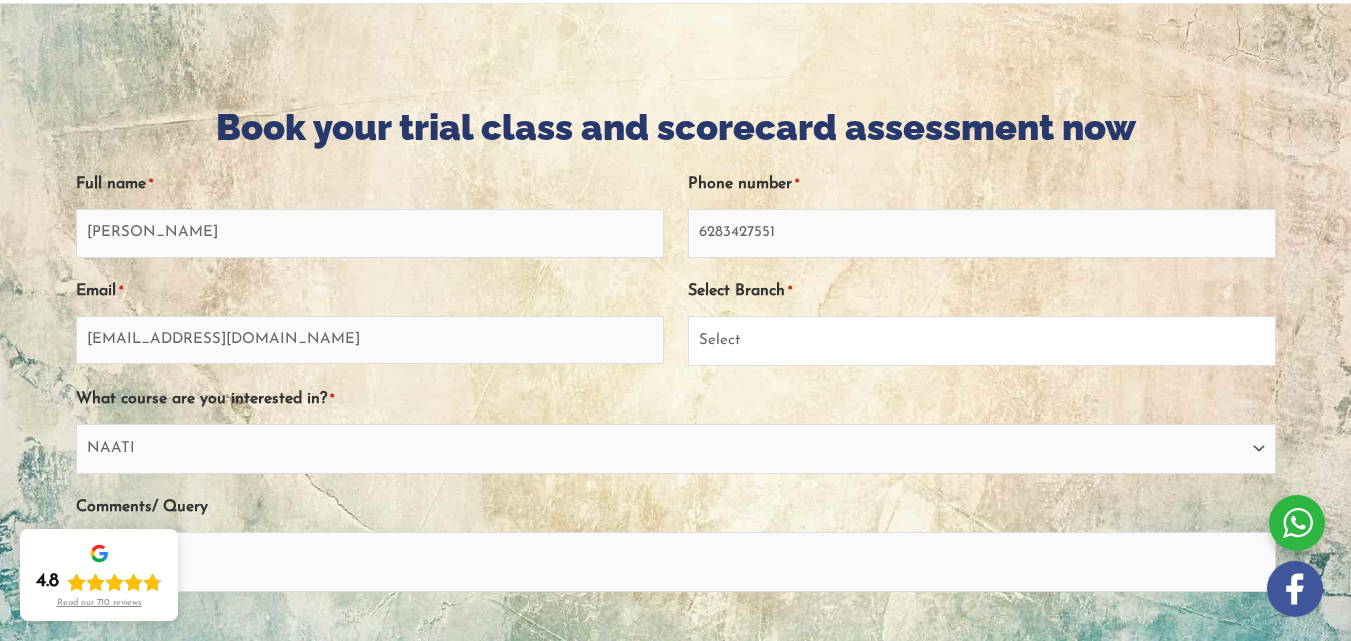 click on "Select Sydney City Center Sydney Parramatta EnglishWise Global Brisbane Gold Coast Australian Capital Territory/Canberra South Australia Victoria Tasmania Northern Territory Western Australia Outside Australia" at bounding box center (982, 341) 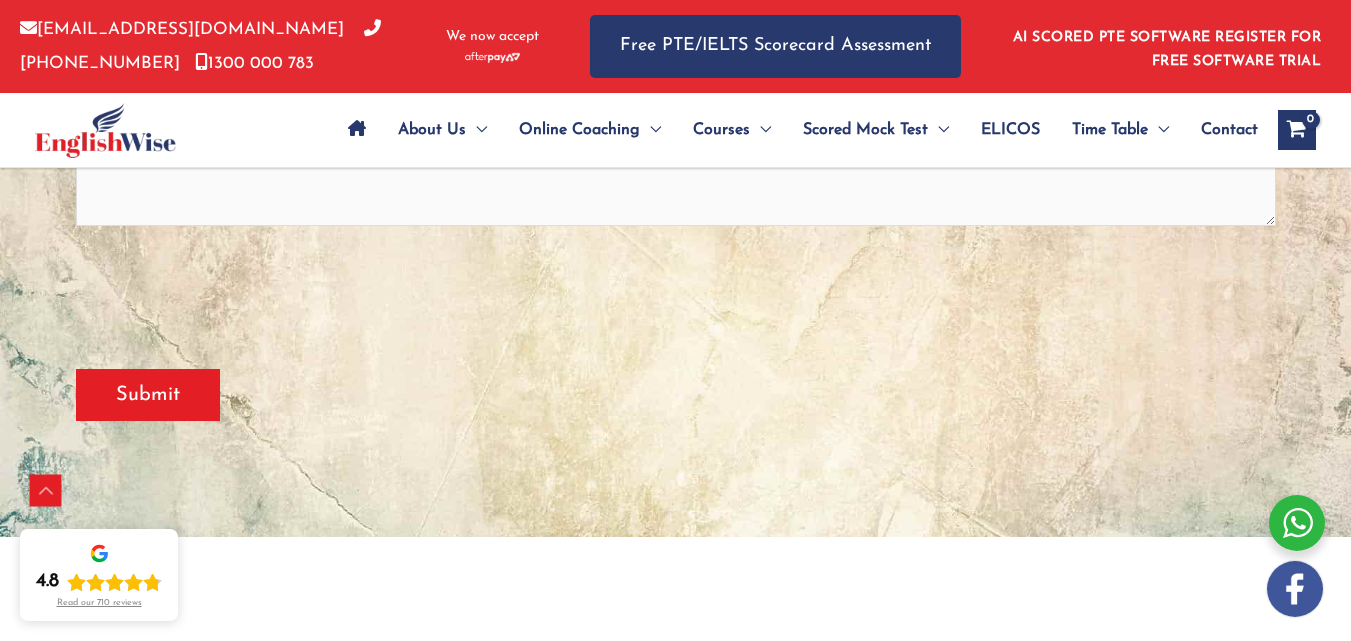scroll, scrollTop: 600, scrollLeft: 0, axis: vertical 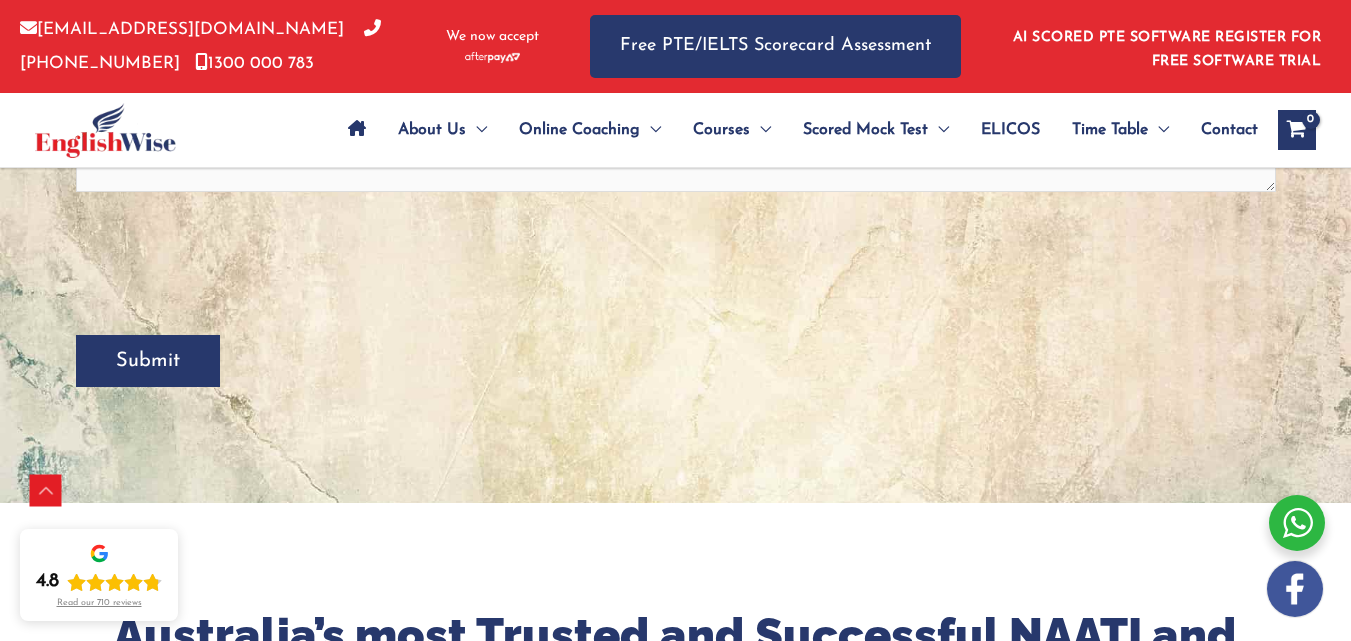 click on "Submit" at bounding box center (148, 361) 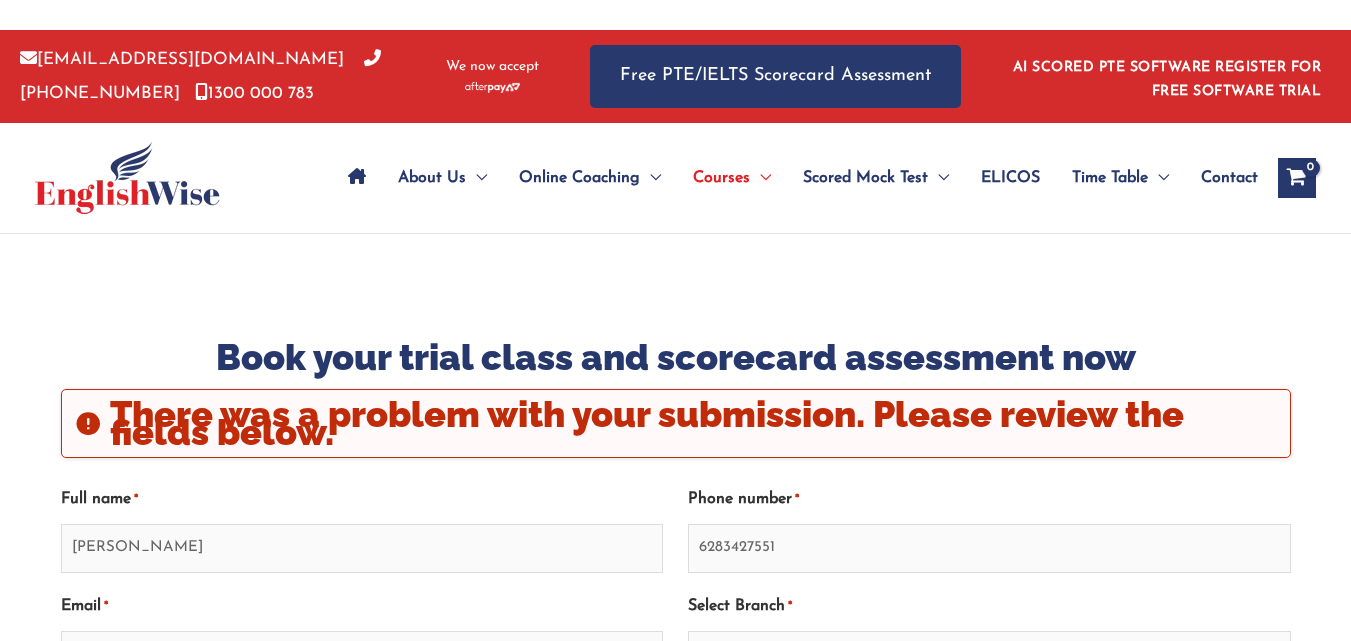 scroll, scrollTop: 200, scrollLeft: 0, axis: vertical 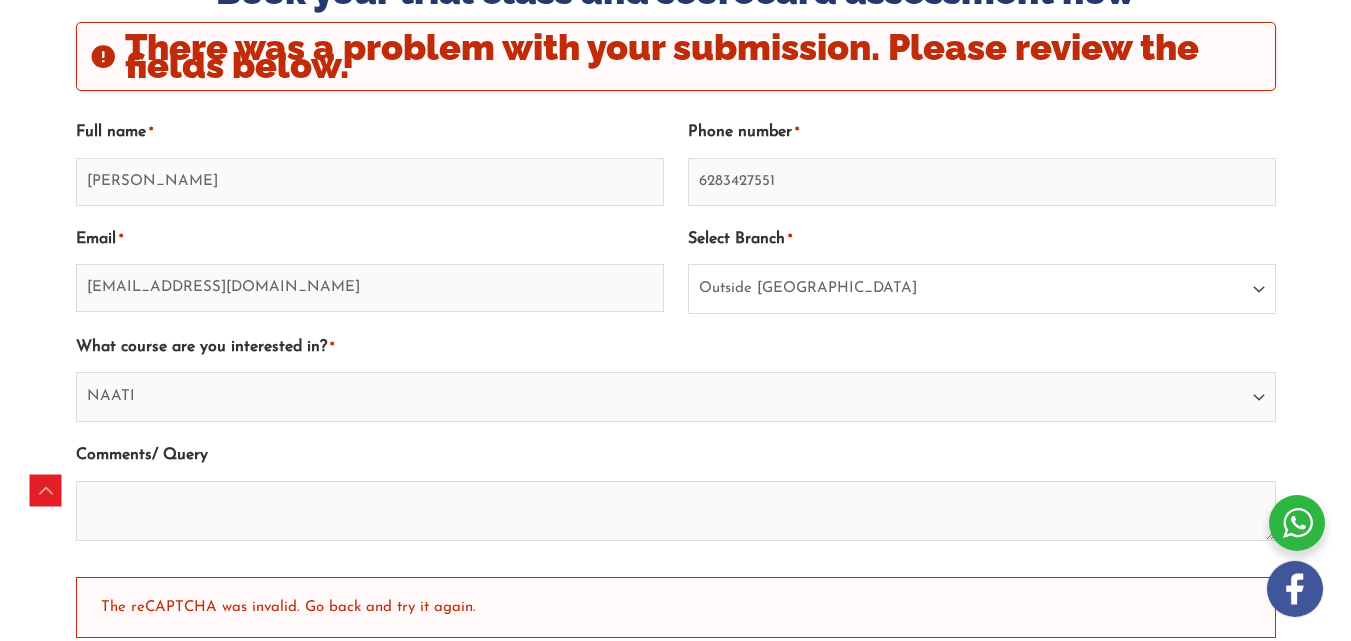 click on "Select Sydney City Center Sydney Parramatta EnglishWise Global Brisbane Gold Coast Australian Capital Territory/Canberra South Australia Victoria Tasmania Northern Territory Western Australia Outside Australia" at bounding box center (982, 289) 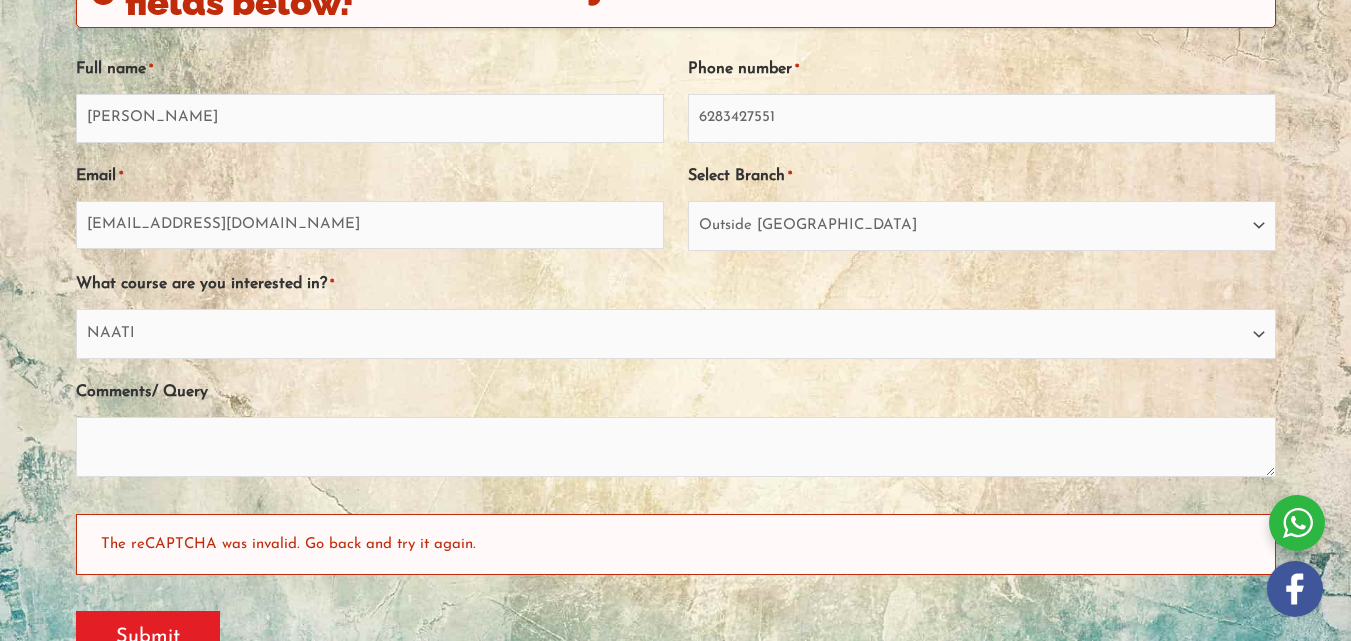 scroll, scrollTop: 270, scrollLeft: 0, axis: vertical 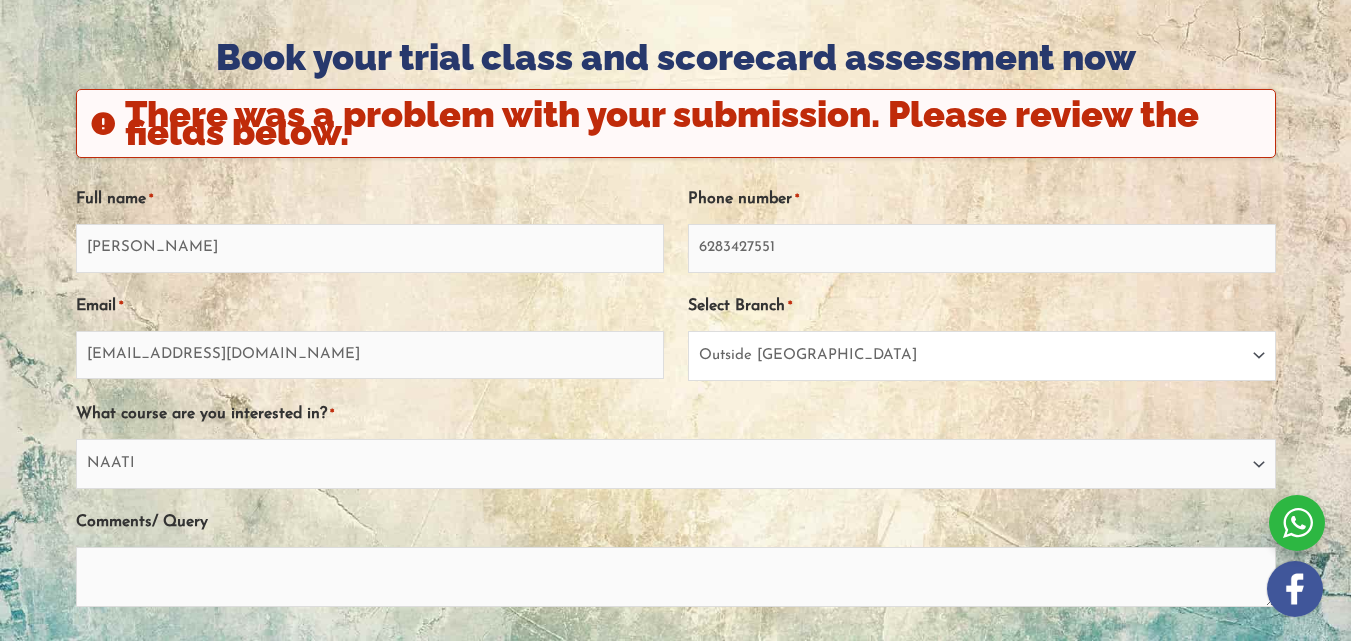 click on "Select Sydney City Center Sydney Parramatta EnglishWise Global Brisbane Gold Coast Australian Capital Territory/Canberra South Australia Victoria Tasmania Northern Territory Western Australia Outside Australia" at bounding box center [982, 356] 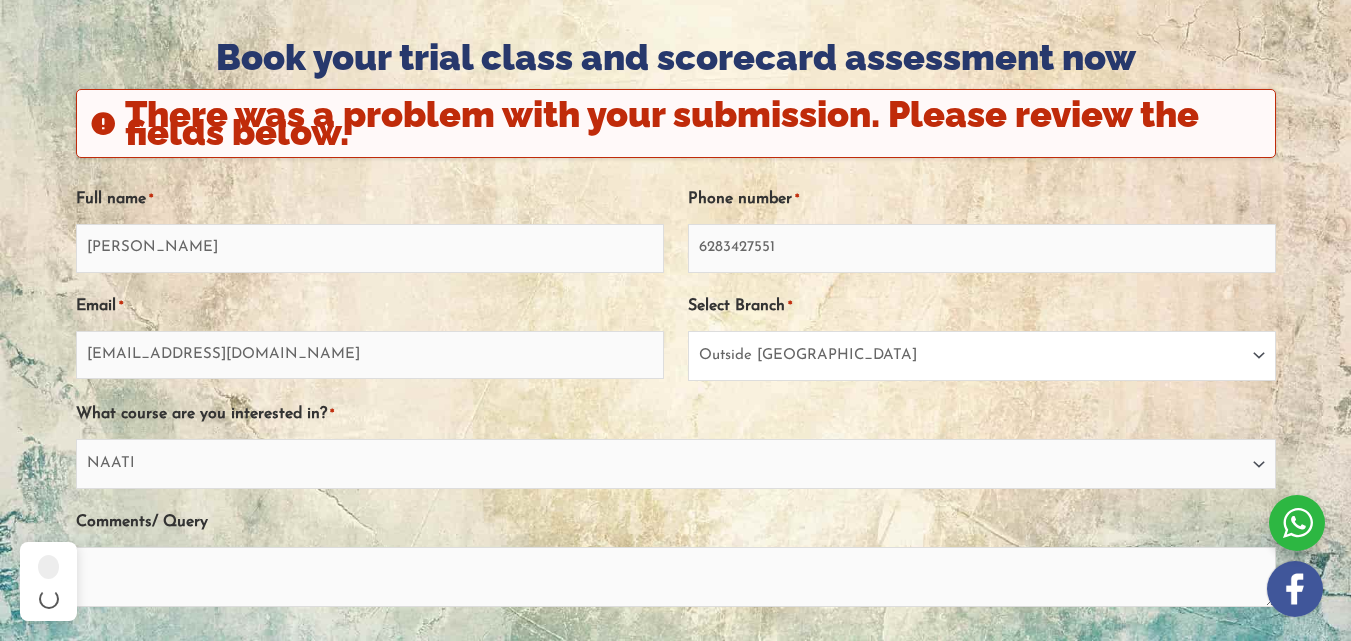 click on "Select Sydney City Center Sydney Parramatta EnglishWise Global Brisbane Gold Coast Australian Capital Territory/Canberra South Australia Victoria Tasmania Northern Territory Western Australia Outside Australia" at bounding box center [982, 356] 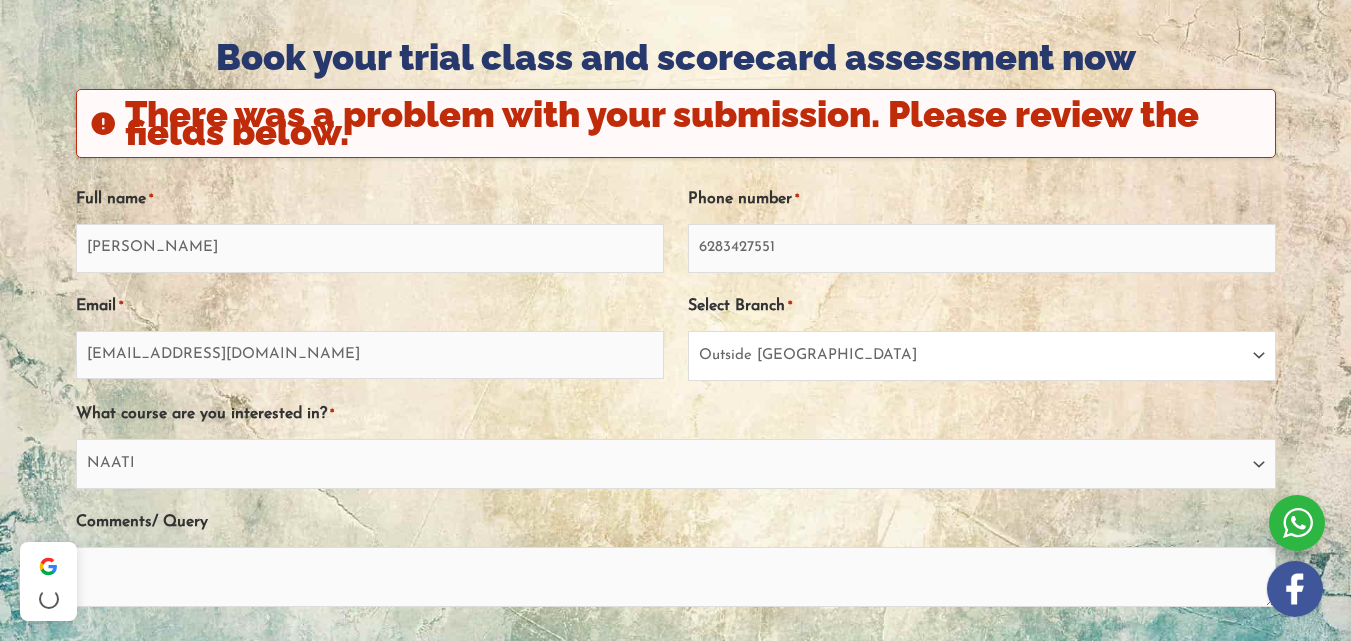 click on "Select Sydney City Center Sydney Parramatta EnglishWise Global Brisbane Gold Coast Australian Capital Territory/Canberra South Australia Victoria Tasmania Northern Territory Western Australia Outside Australia" at bounding box center [982, 356] 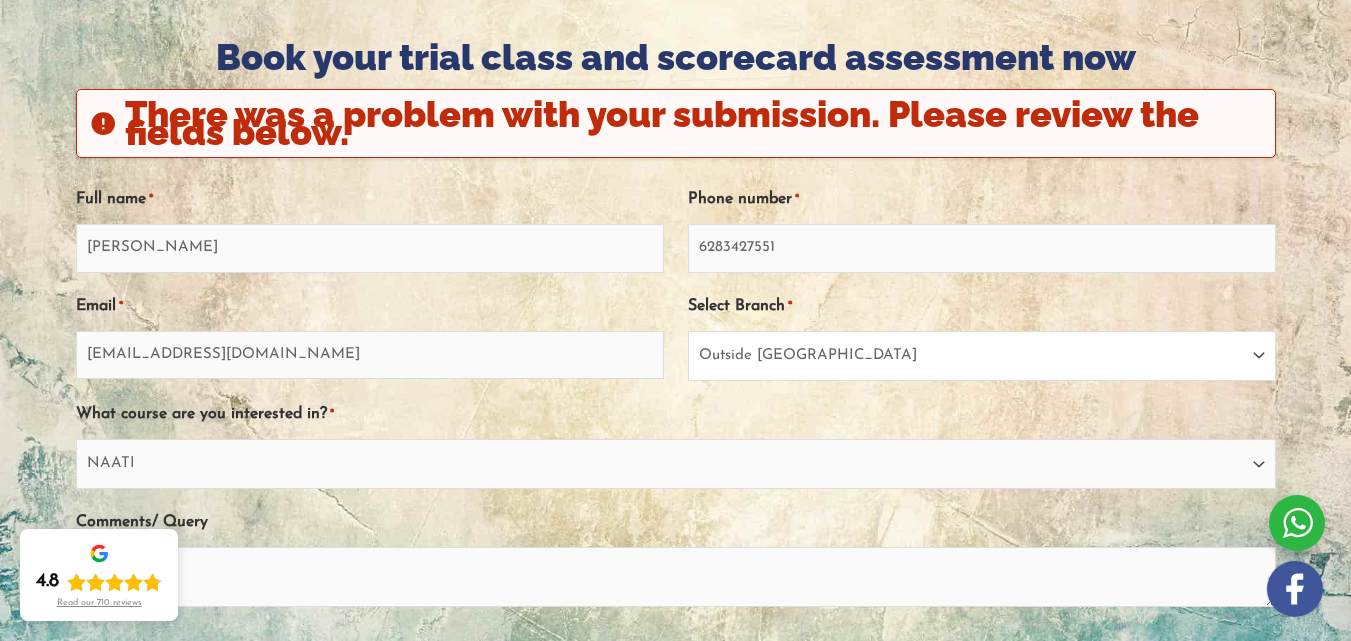 click on "Select Sydney City Center Sydney Parramatta EnglishWise Global Brisbane Gold Coast Australian Capital Territory/Canberra South Australia Victoria Tasmania Northern Territory Western Australia Outside Australia" at bounding box center [982, 356] 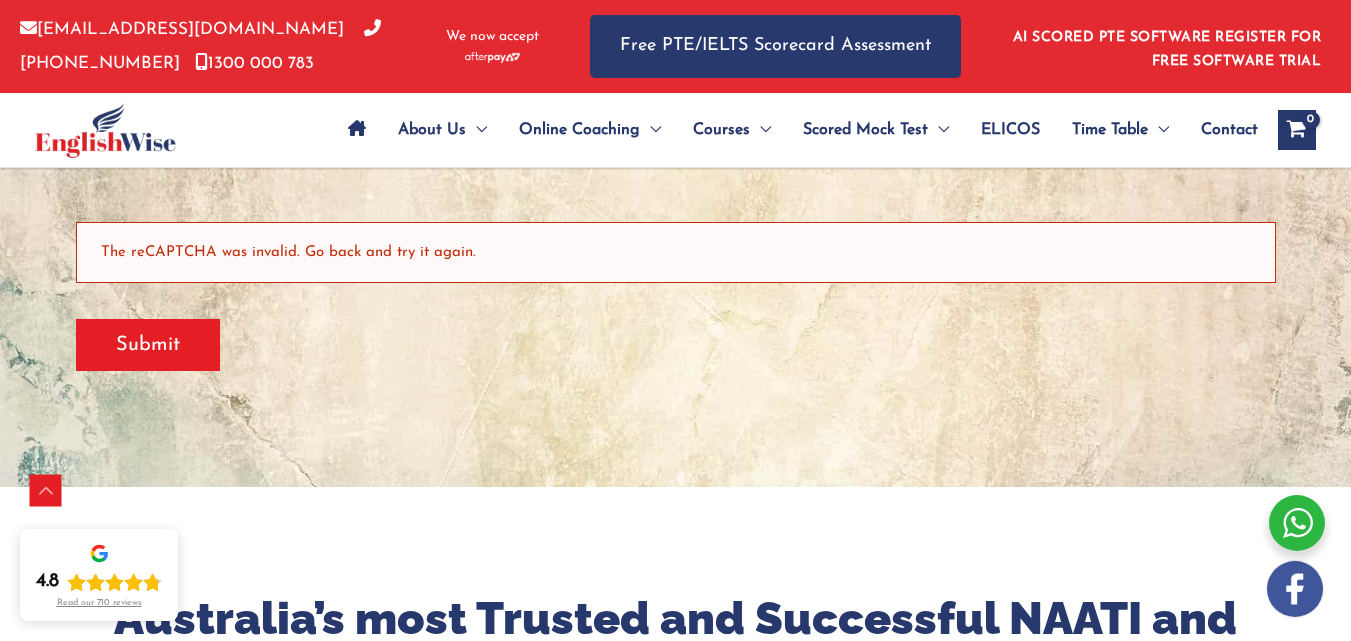 scroll, scrollTop: 670, scrollLeft: 0, axis: vertical 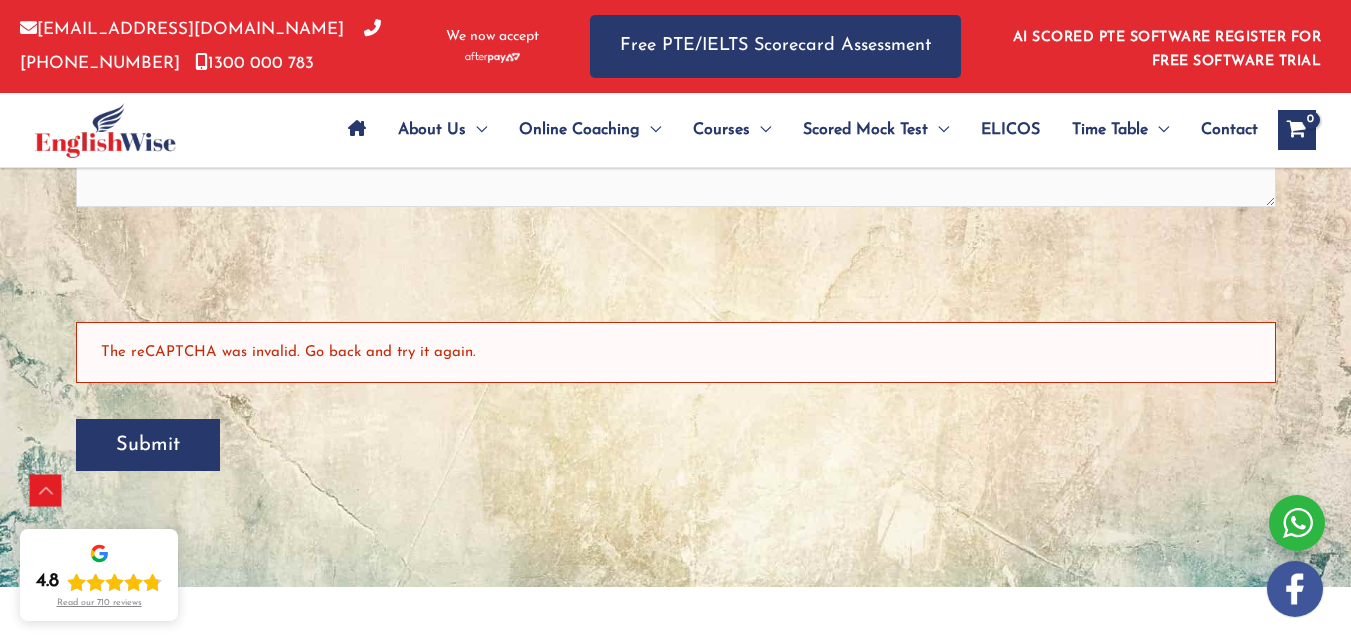 click on "Submit" at bounding box center (148, 445) 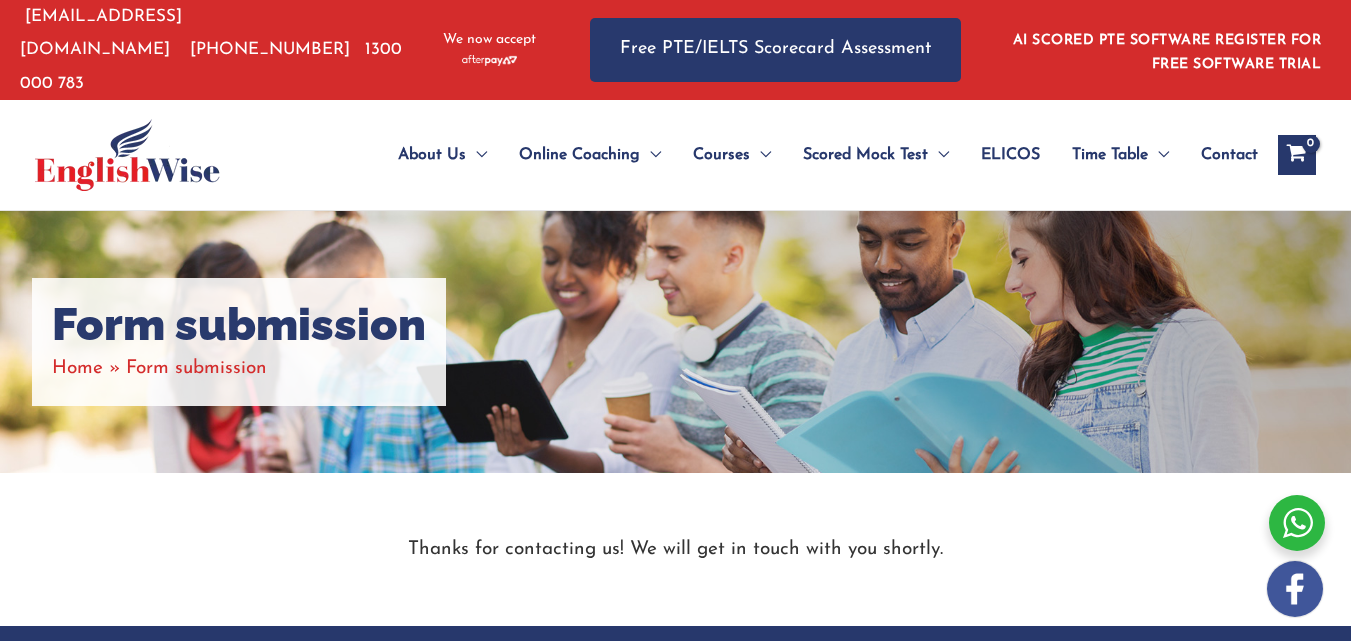 scroll, scrollTop: 0, scrollLeft: 0, axis: both 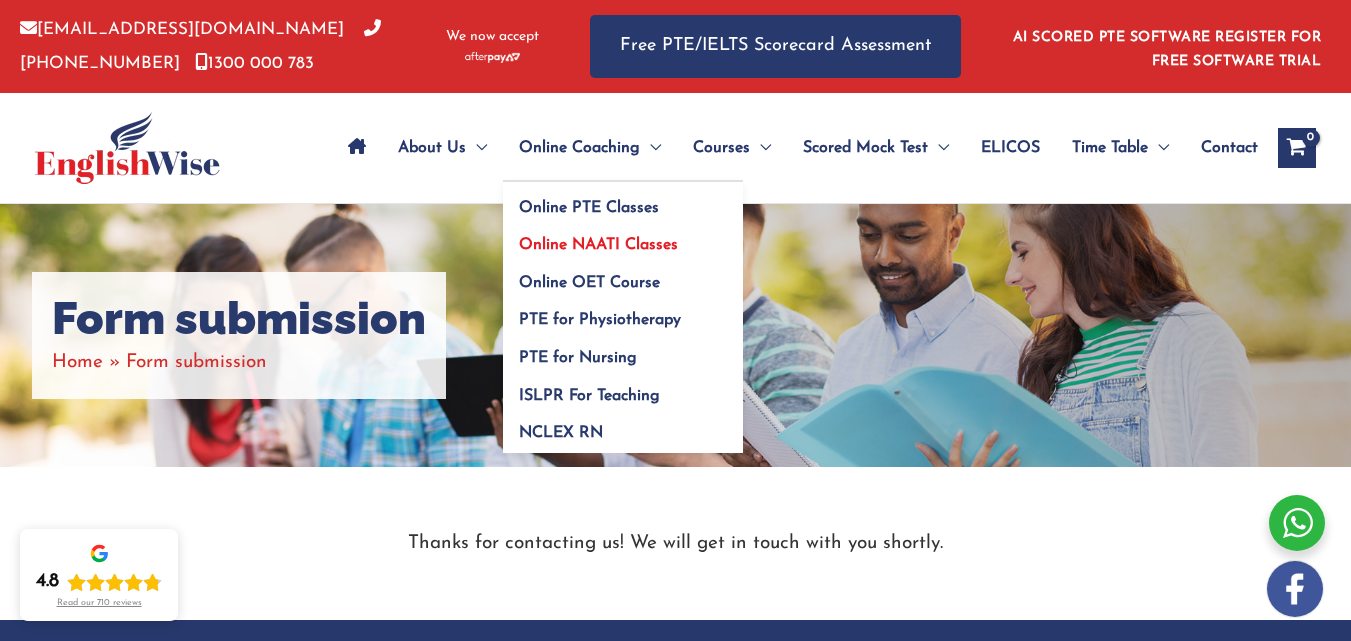 click on "Online NAATI Classes" at bounding box center (598, 245) 